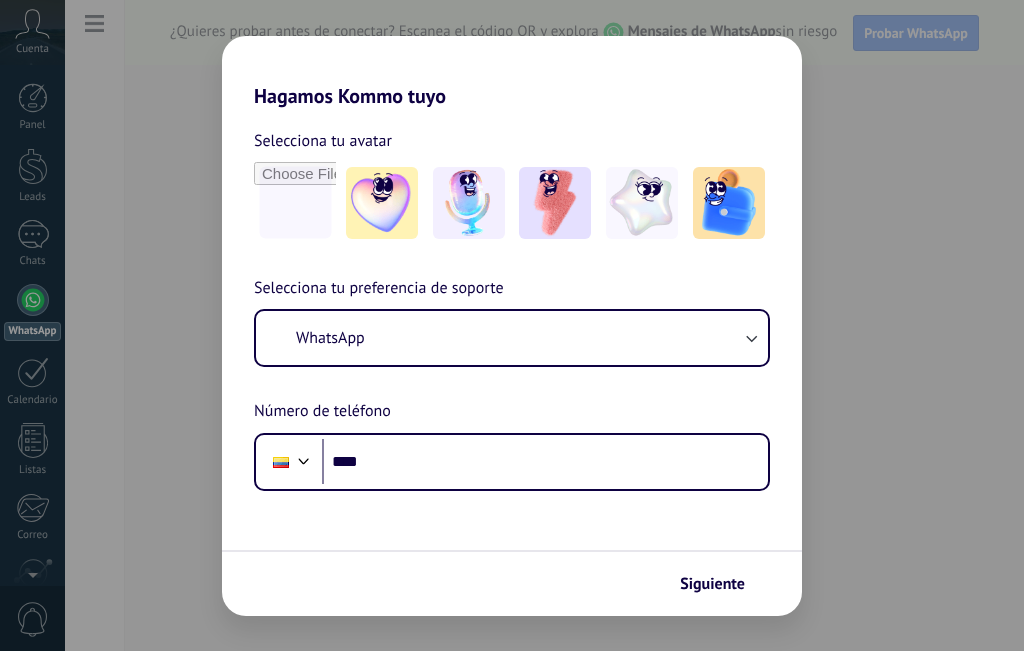 scroll, scrollTop: 0, scrollLeft: 0, axis: both 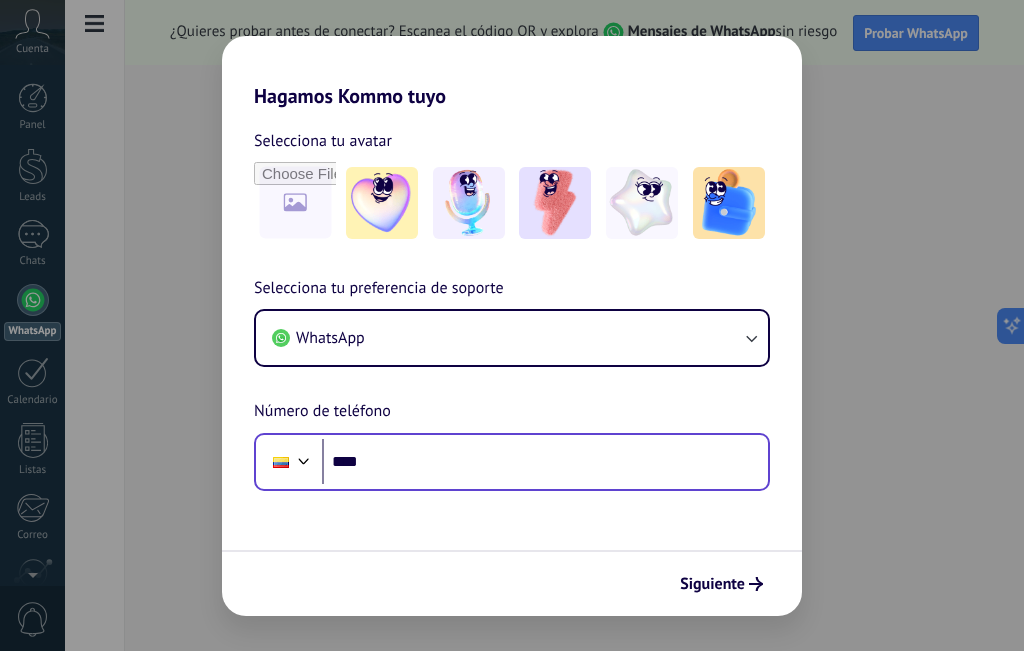 click on "Phone [PHONE]" at bounding box center [512, 462] 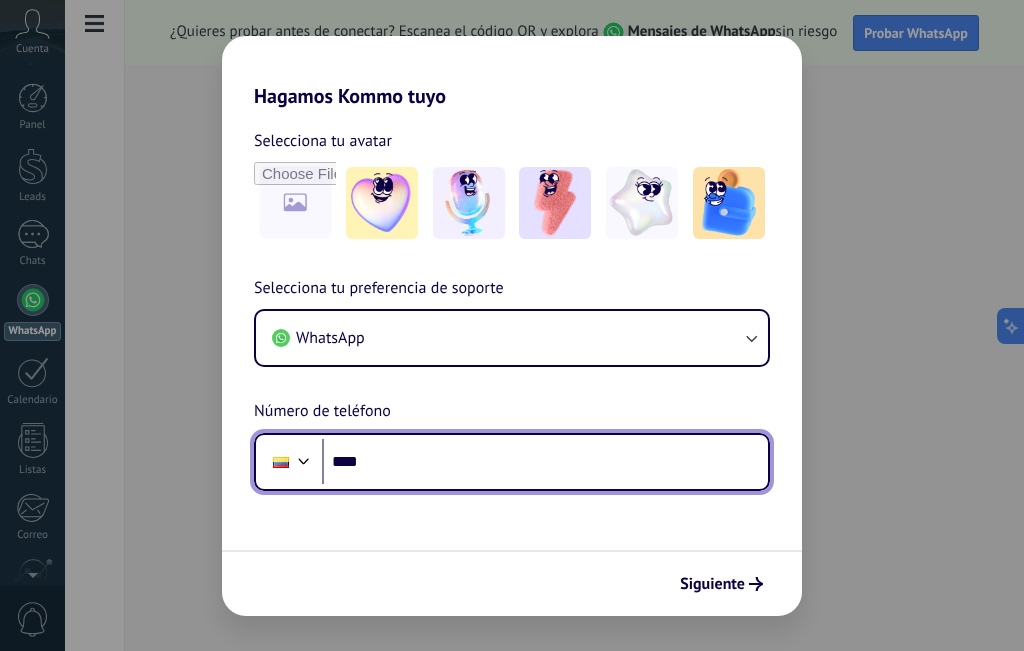 click on "****" at bounding box center (545, 462) 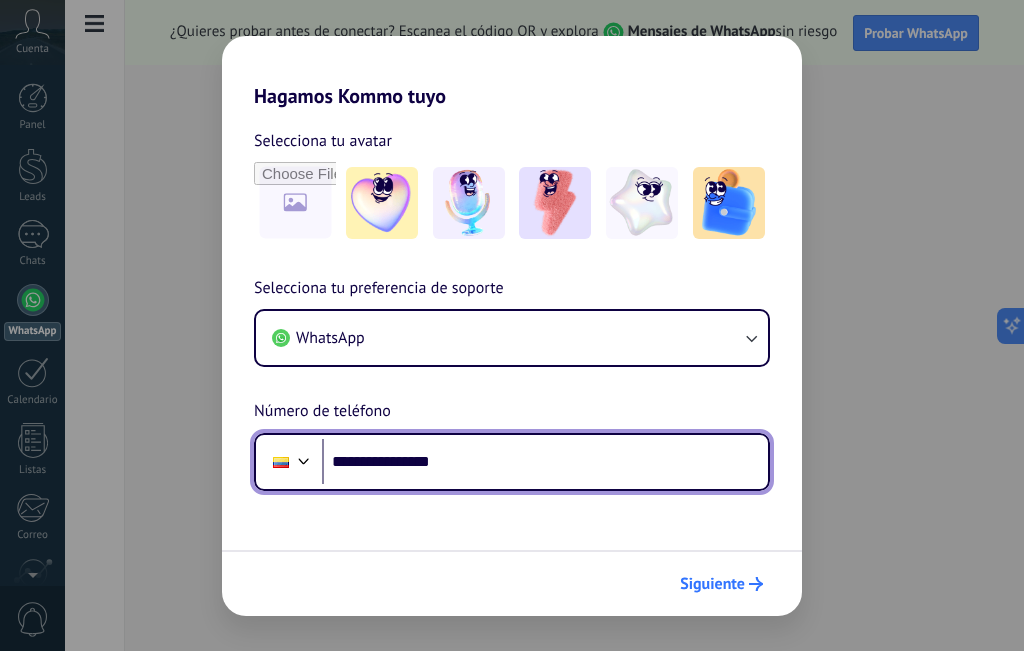 type on "**********" 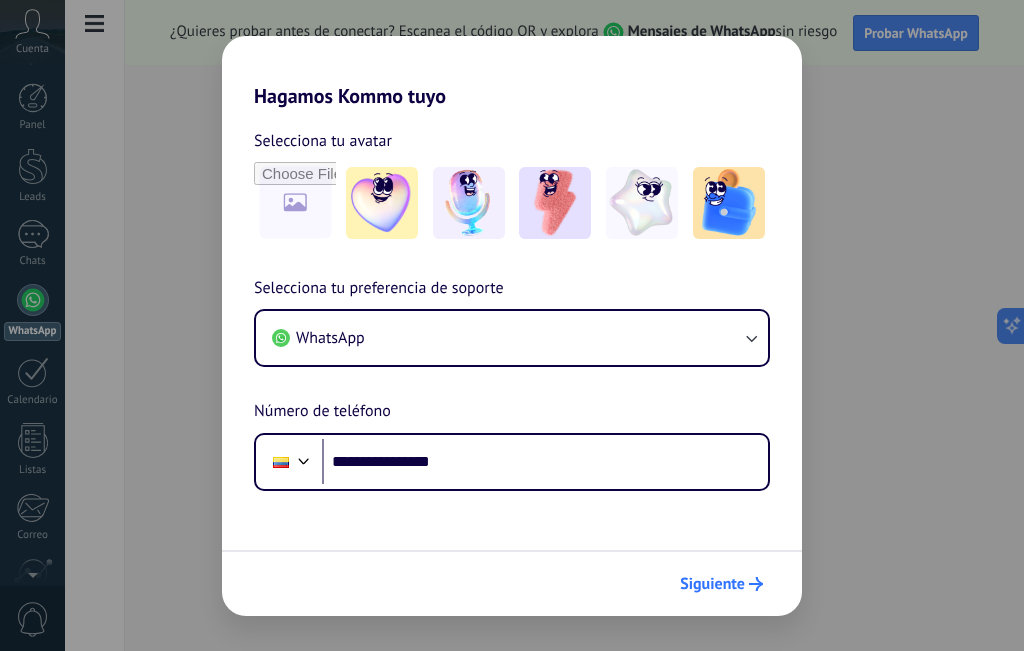 click on "Siguiente" at bounding box center [712, 584] 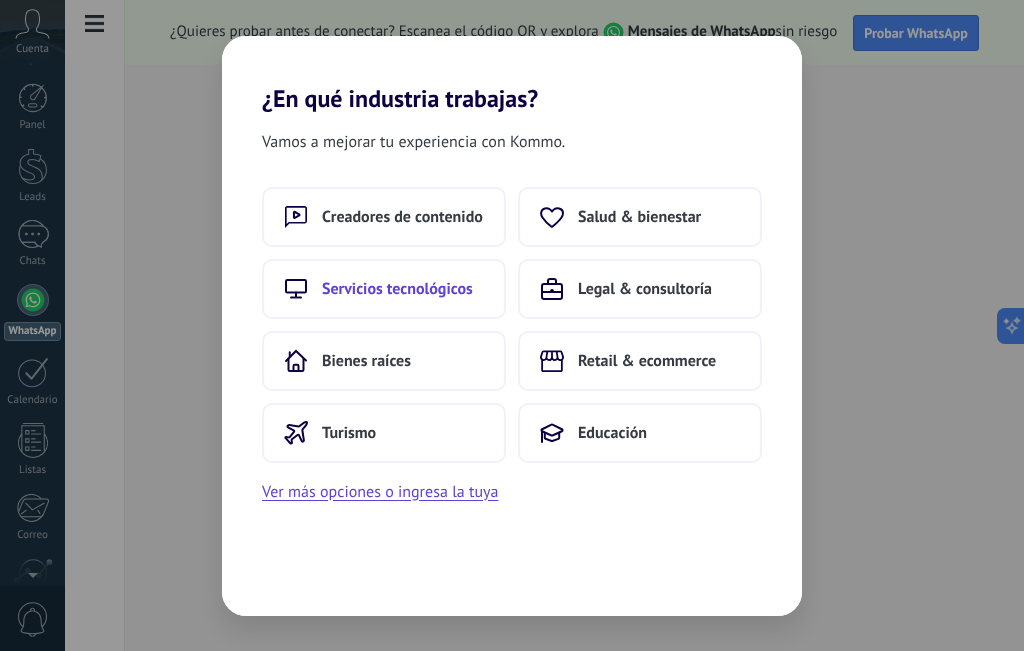 click on "Servicios tecnológicos" at bounding box center [384, 289] 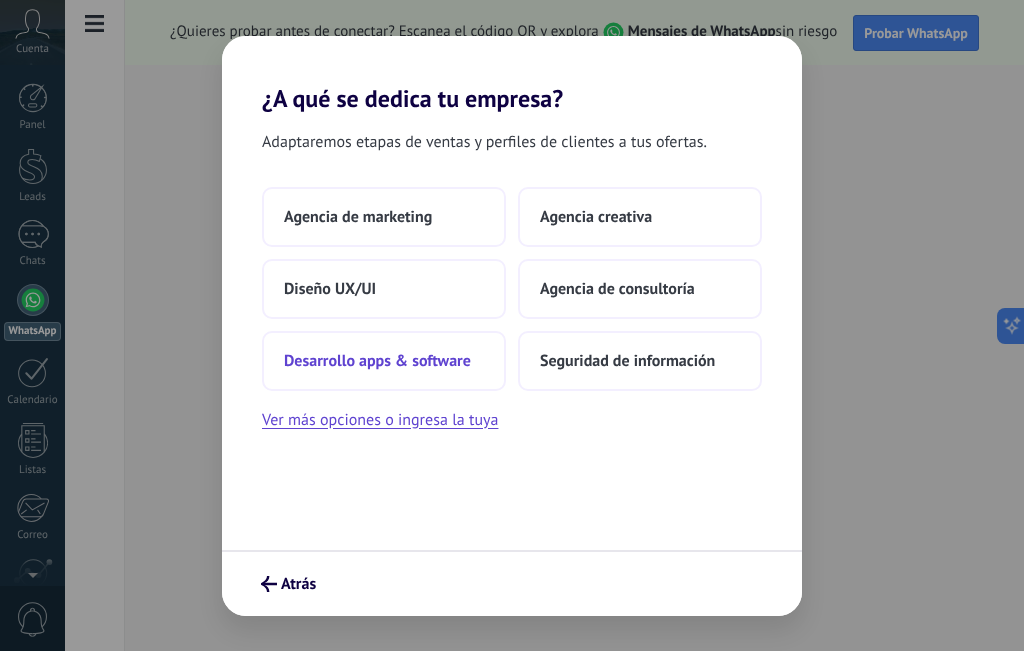 click on "Desarrollo apps & software" at bounding box center [358, 217] 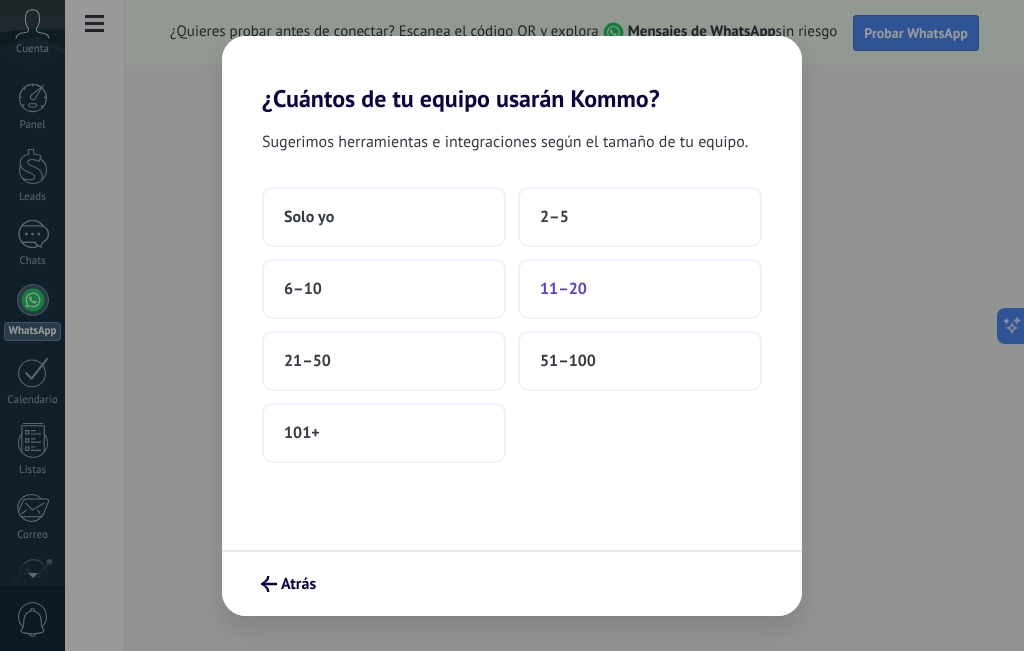click on "11–20" at bounding box center (640, 289) 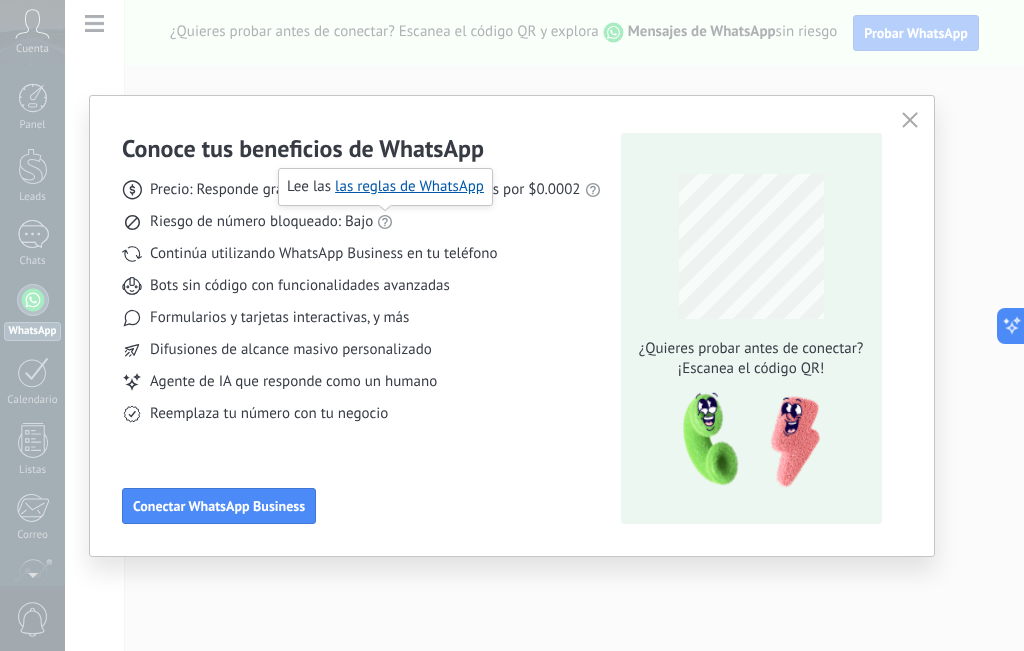 click at bounding box center (593, 190) 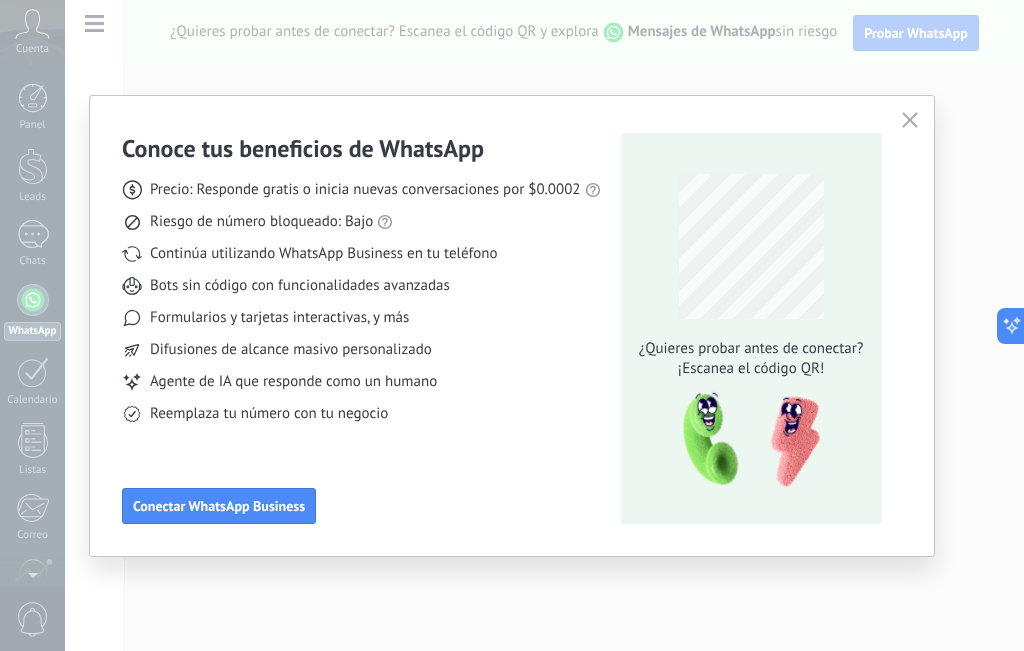click at bounding box center (910, 120) 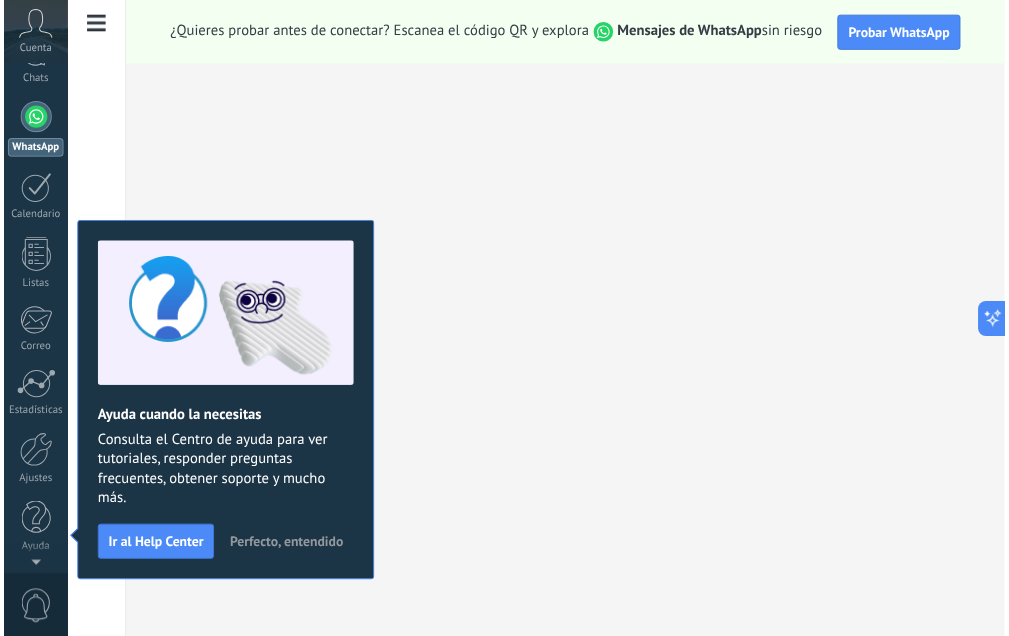 scroll, scrollTop: 0, scrollLeft: 0, axis: both 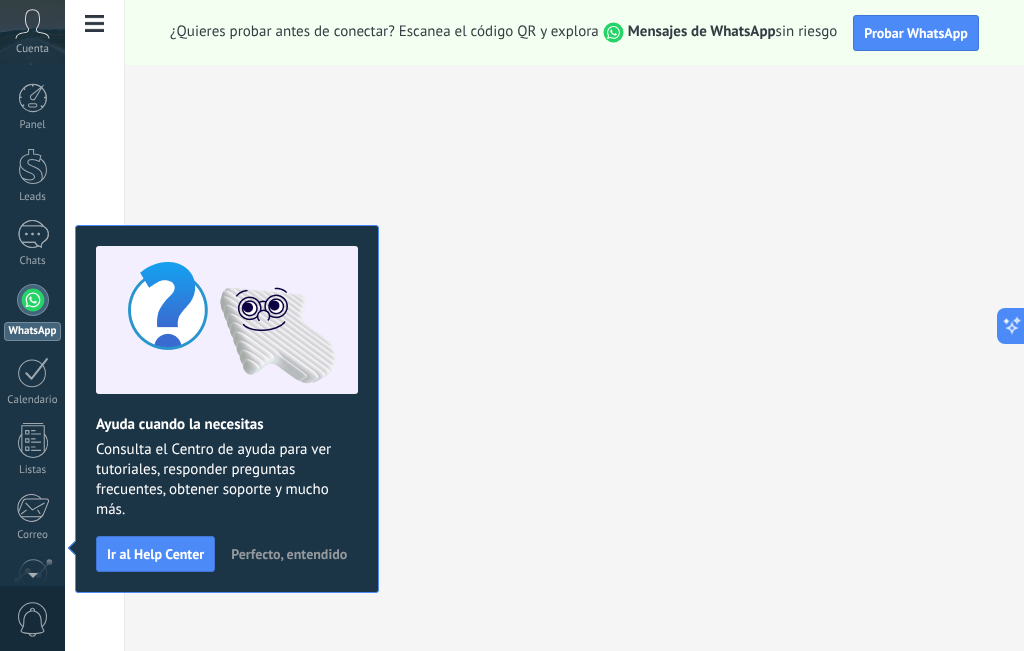 click on "Cuenta" at bounding box center (32, 32) 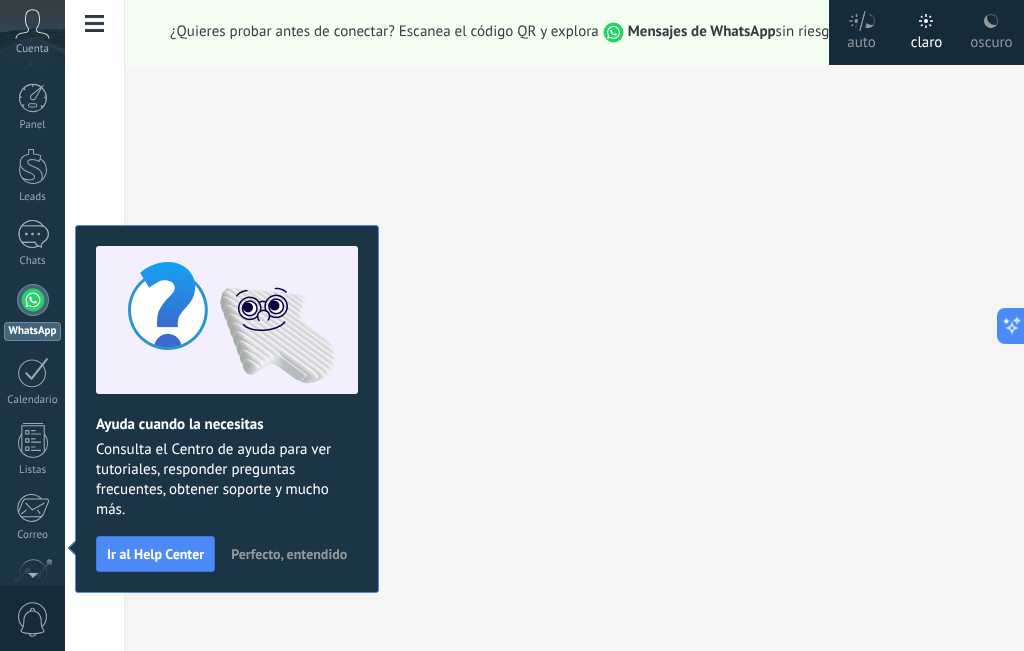 click at bounding box center (32, 24) 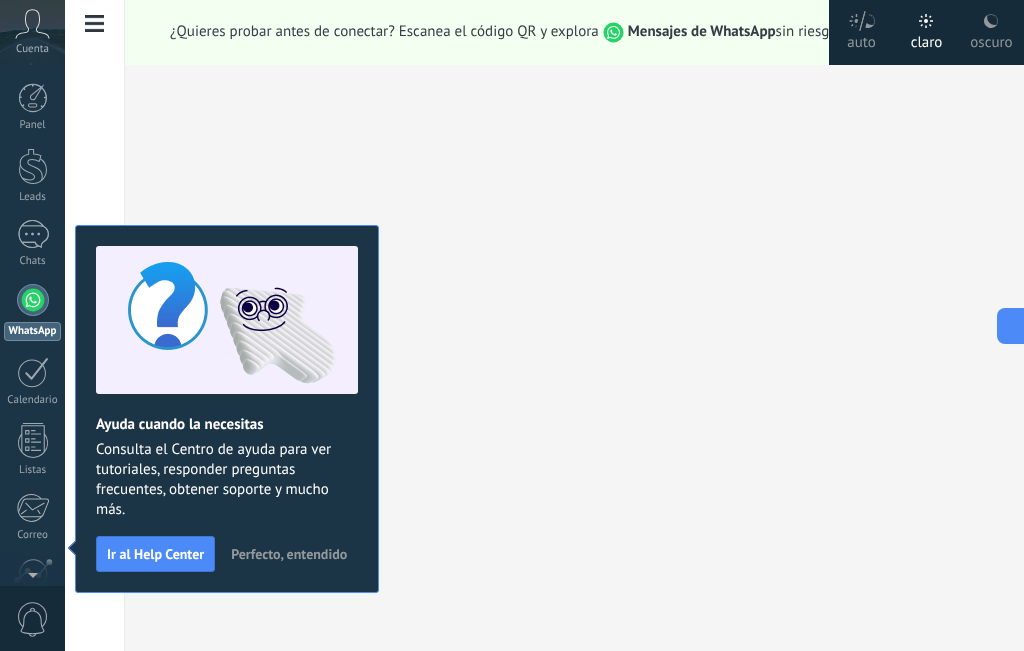 click at bounding box center (32, 24) 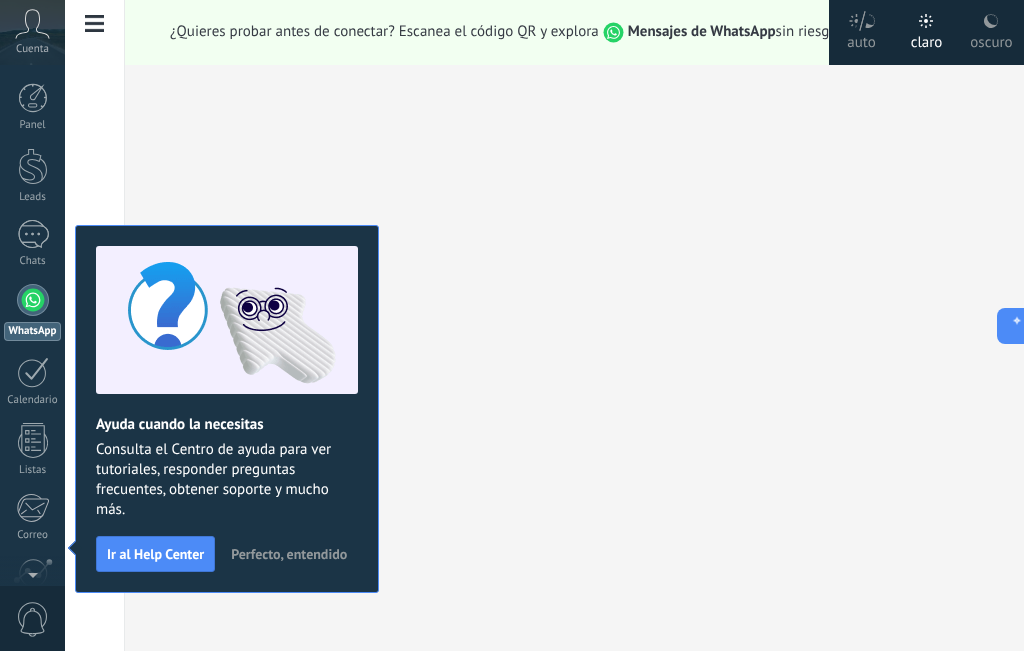 click at bounding box center (32, 24) 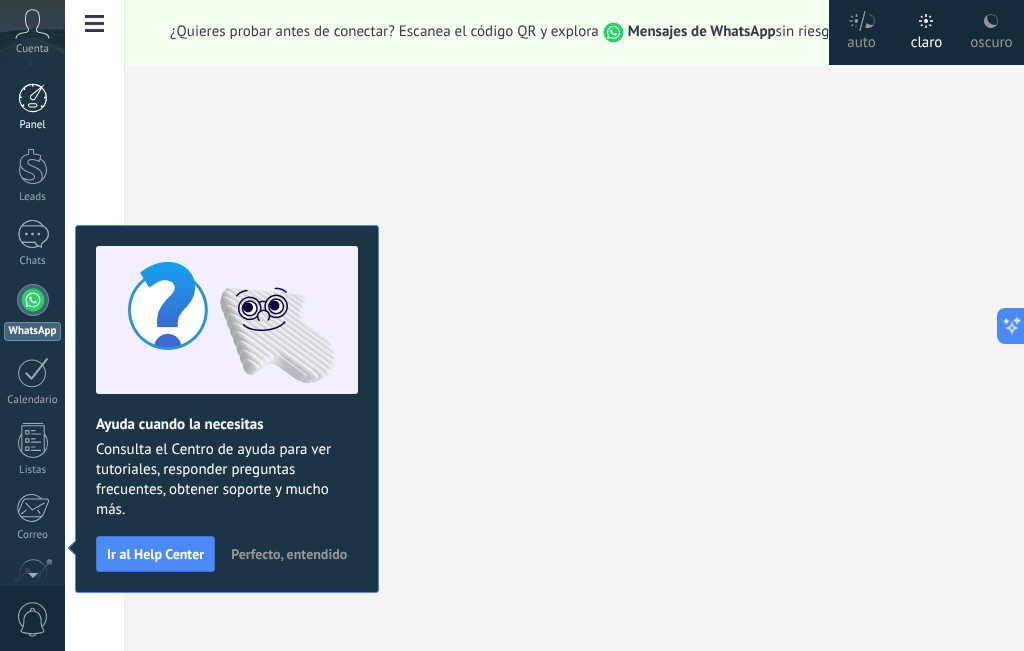 click at bounding box center (33, 98) 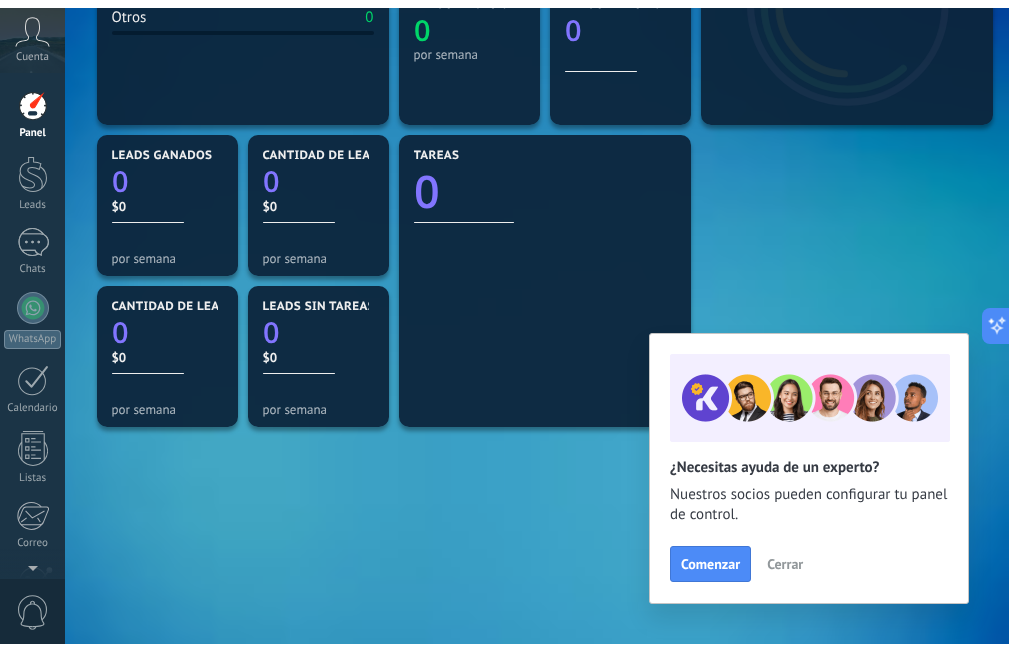 scroll, scrollTop: 0, scrollLeft: 0, axis: both 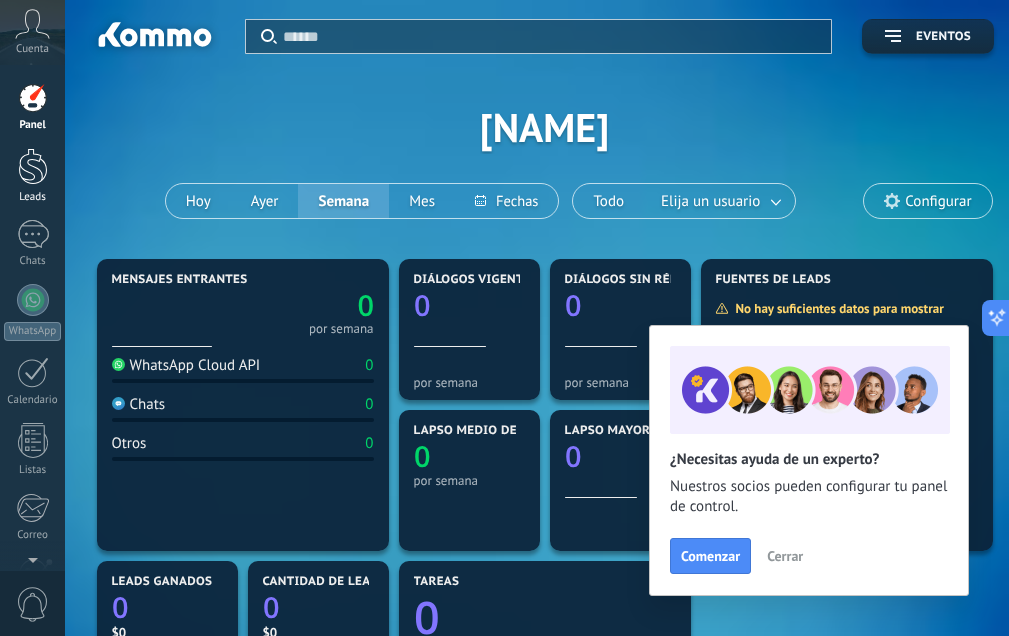 click at bounding box center (33, 166) 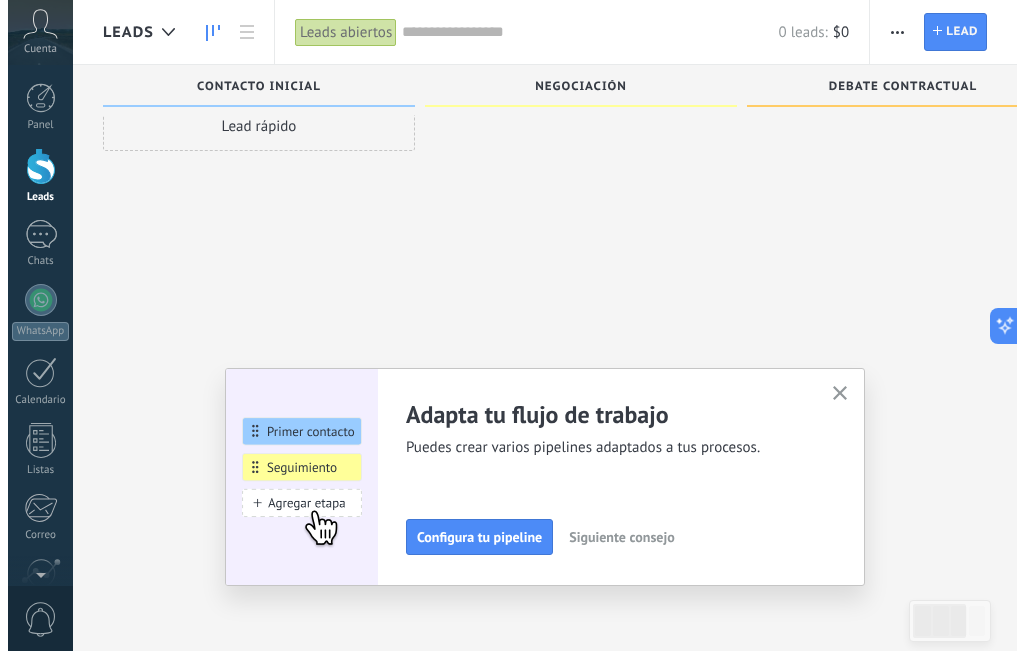 scroll, scrollTop: 0, scrollLeft: 0, axis: both 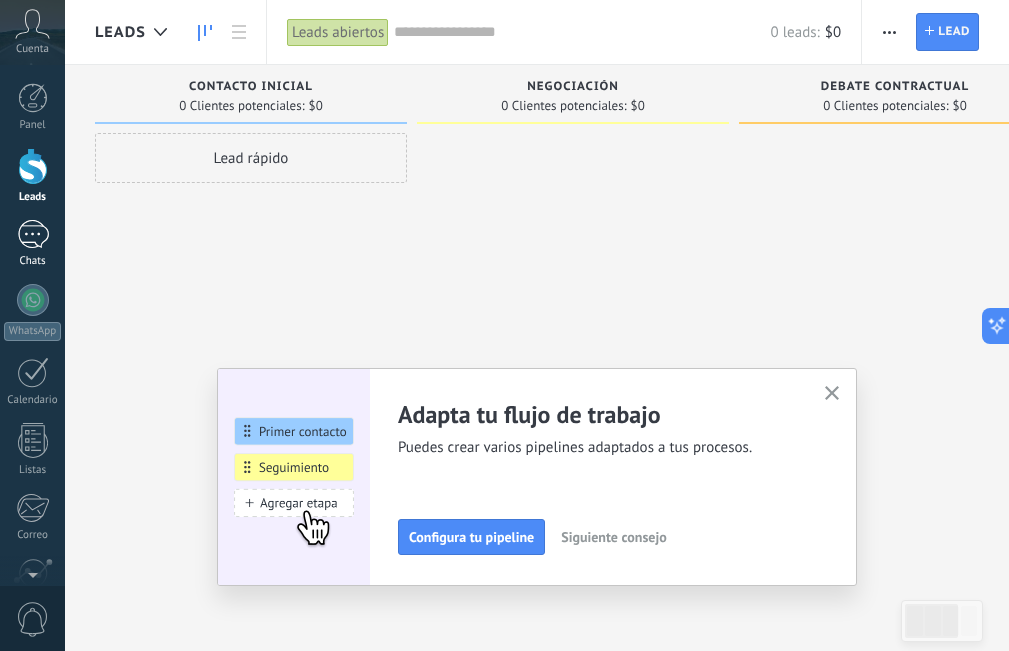 click at bounding box center (33, 234) 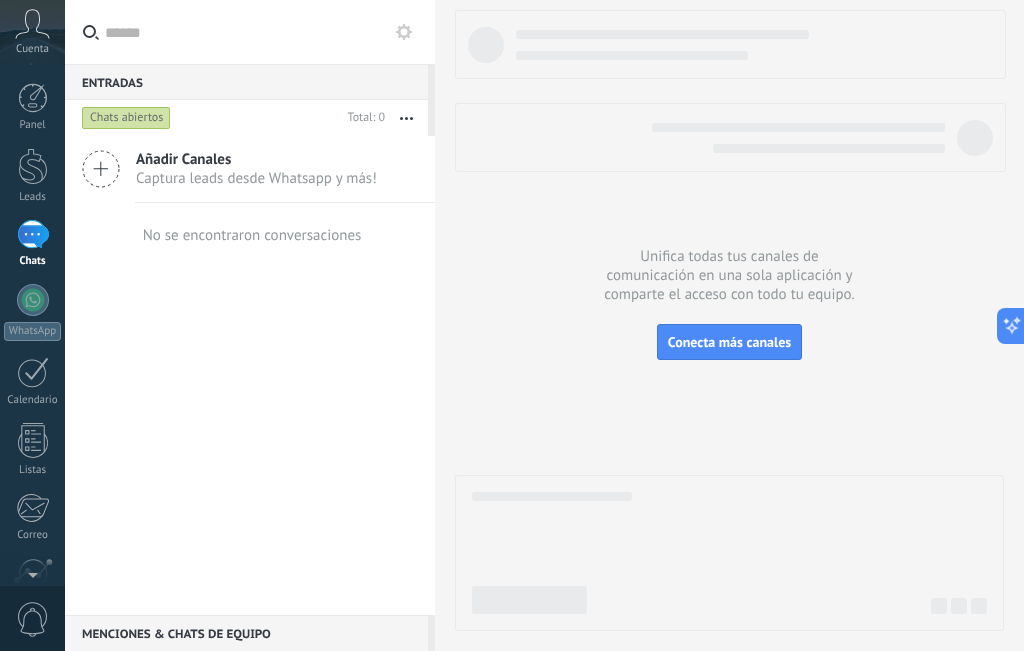 click on "Panel
Leads
Chats
WhatsApp
Clientes" at bounding box center [32, 425] 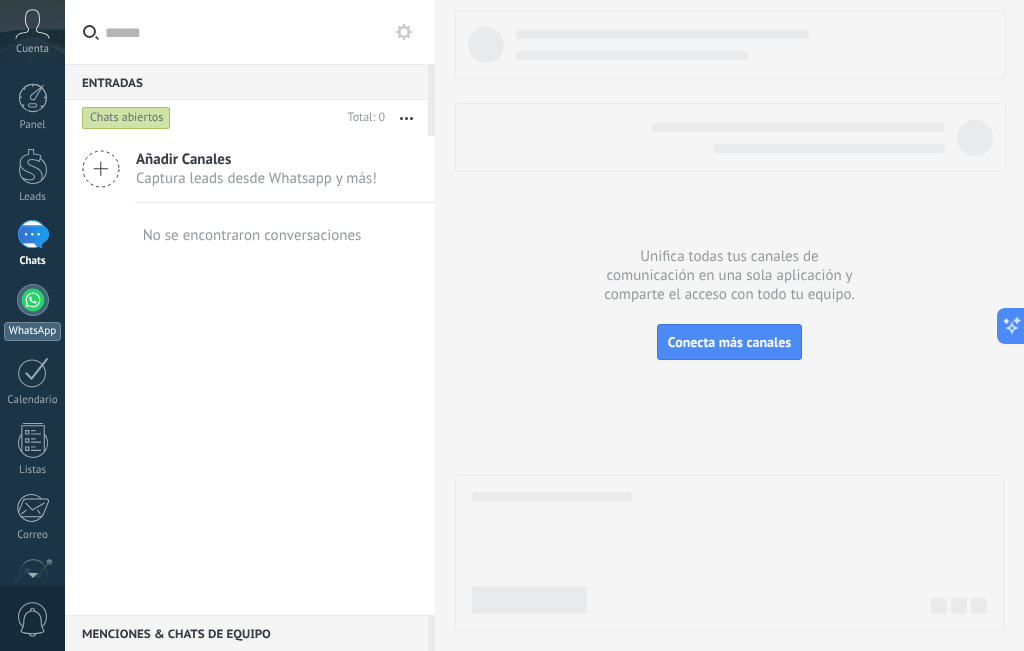 click at bounding box center [33, 300] 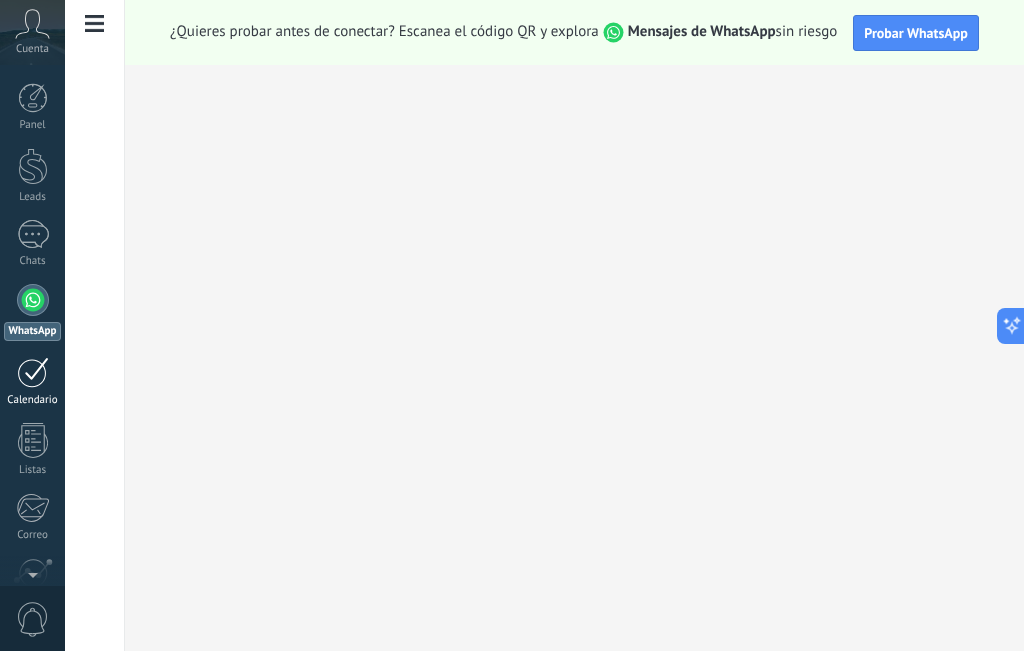 click at bounding box center (33, 372) 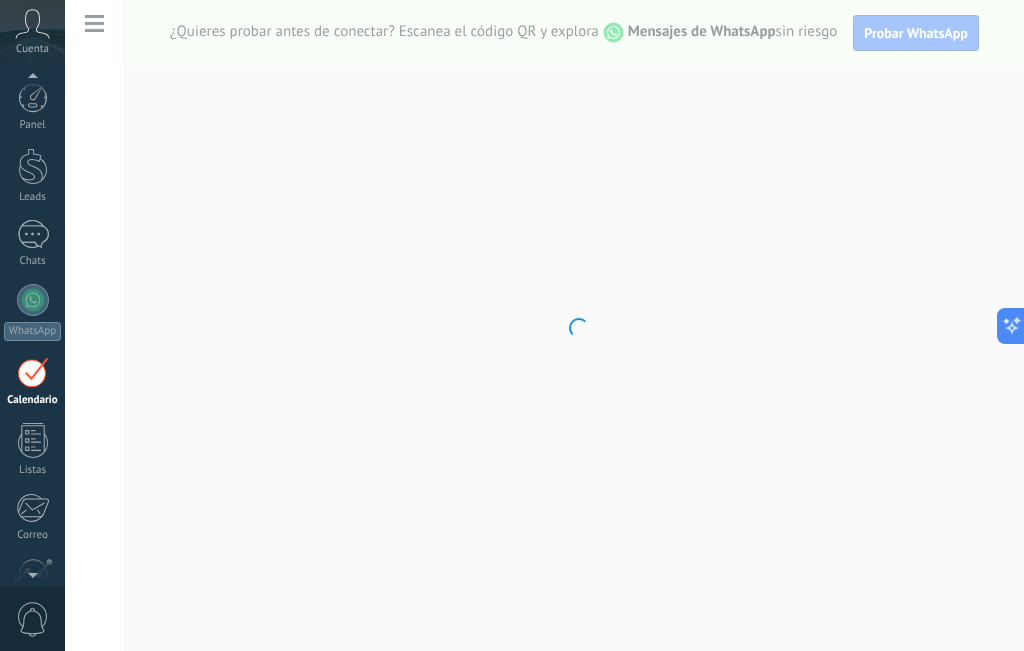scroll, scrollTop: 58, scrollLeft: 0, axis: vertical 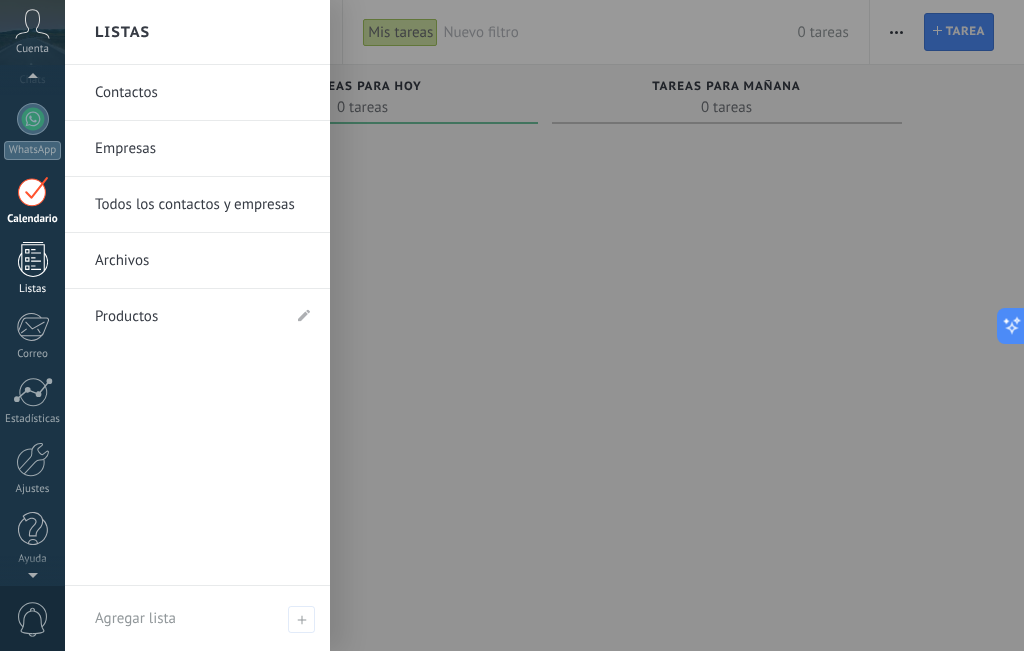 click at bounding box center (33, 259) 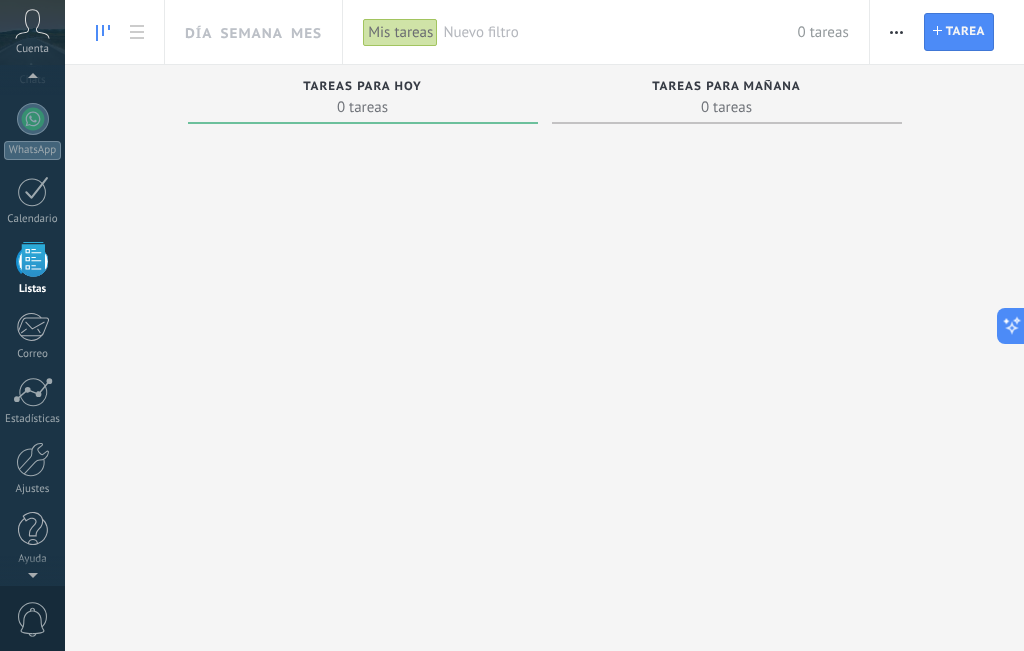 scroll, scrollTop: 124, scrollLeft: 0, axis: vertical 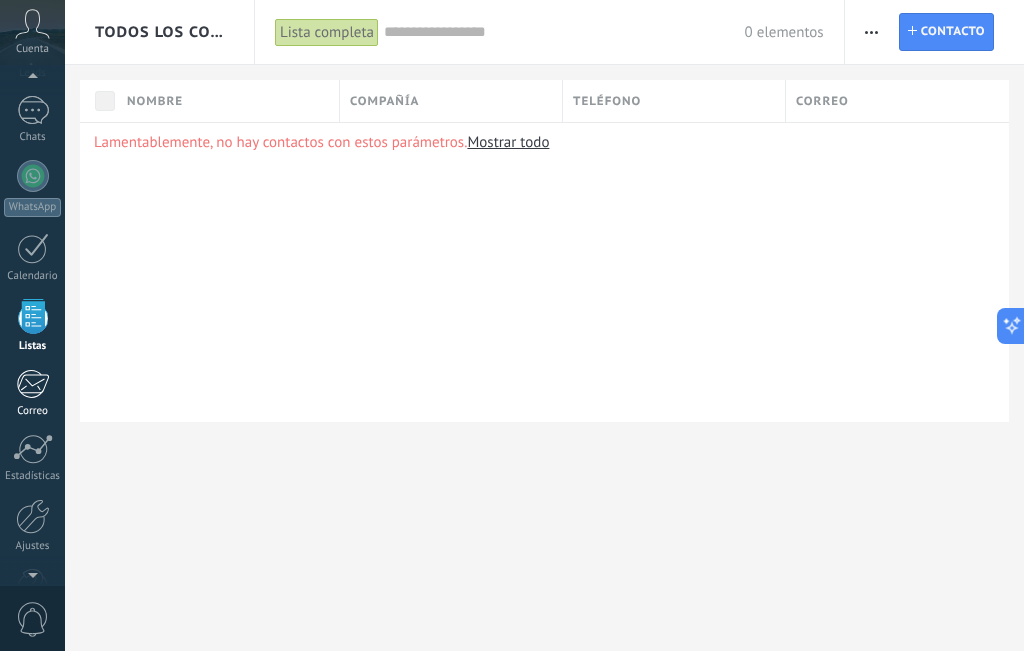 click at bounding box center [32, 384] 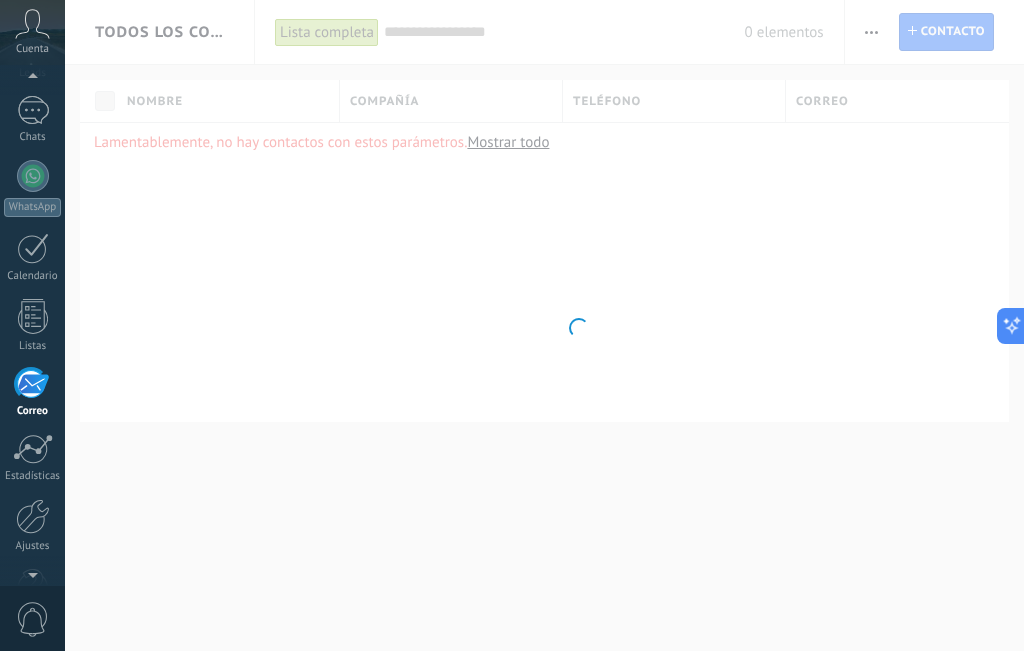 scroll, scrollTop: 181, scrollLeft: 0, axis: vertical 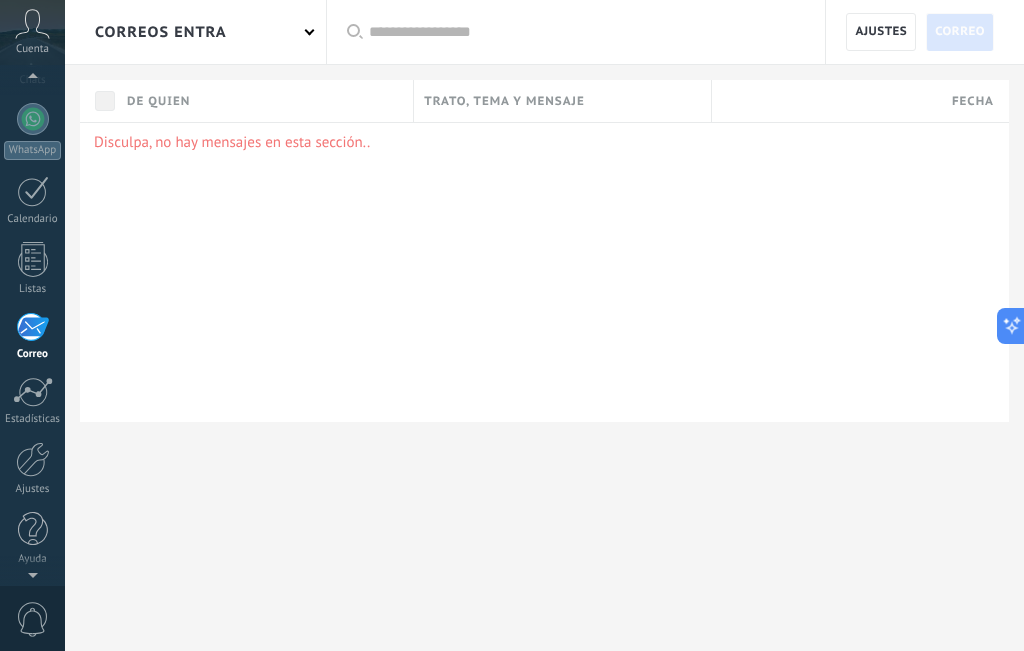 click at bounding box center [32, 24] 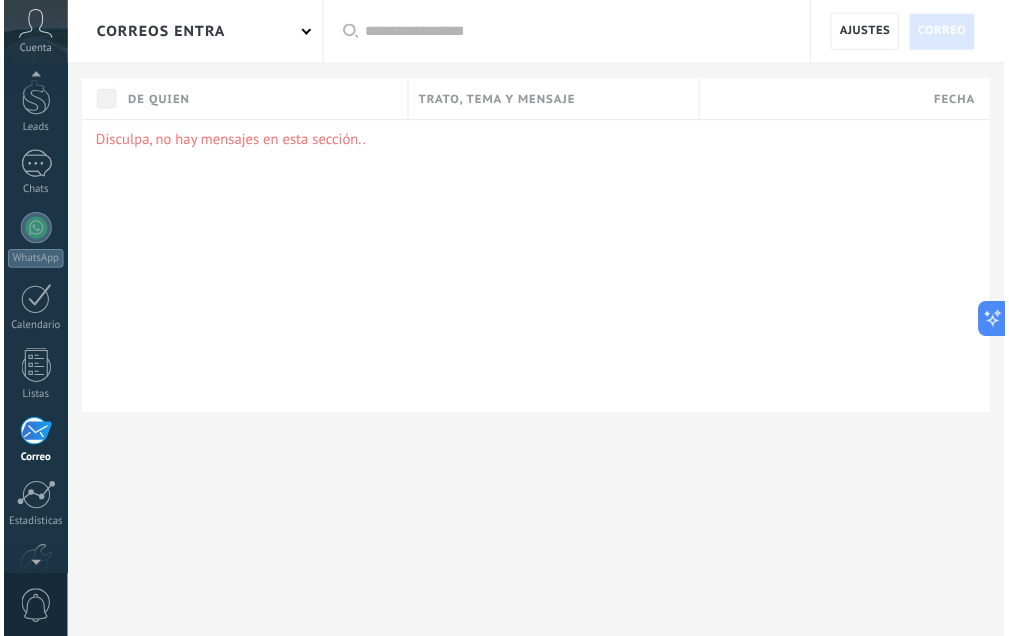 scroll, scrollTop: 0, scrollLeft: 0, axis: both 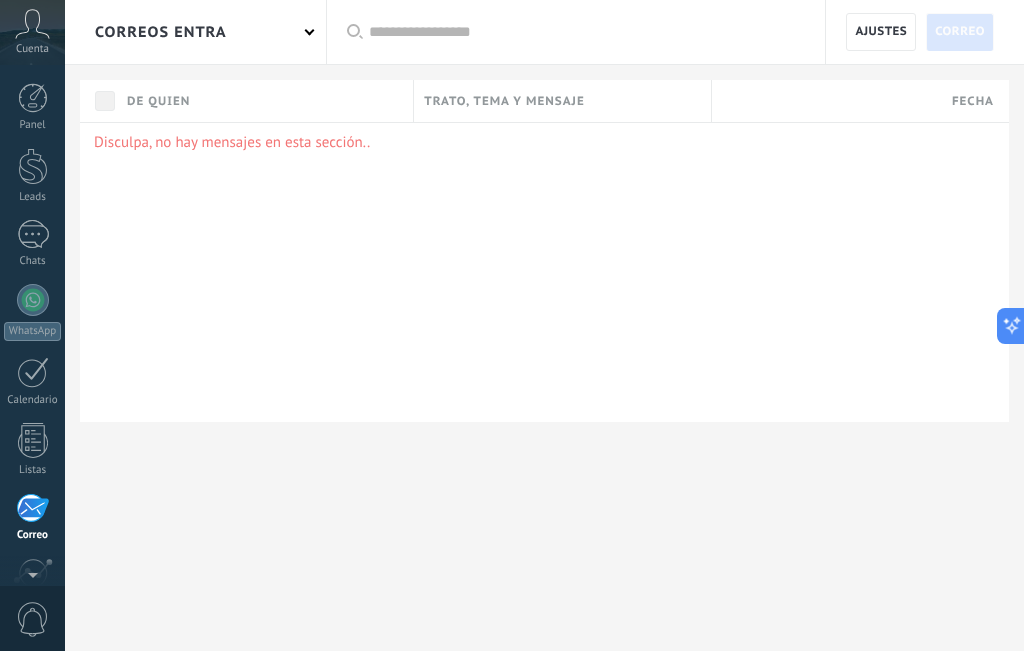 click at bounding box center (33, 98) 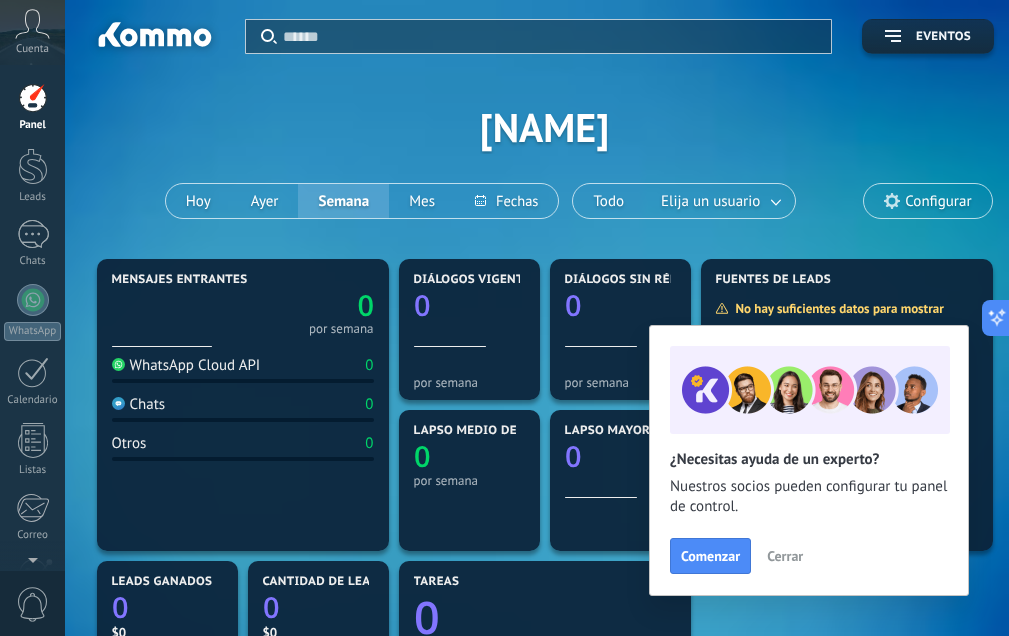 click at bounding box center (32, 24) 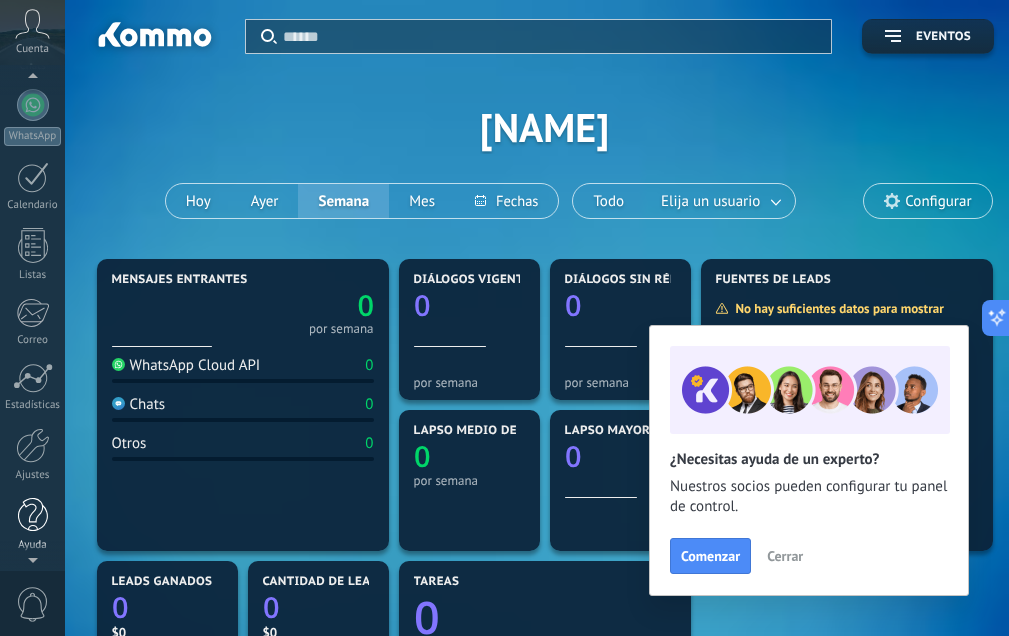 scroll, scrollTop: 196, scrollLeft: 0, axis: vertical 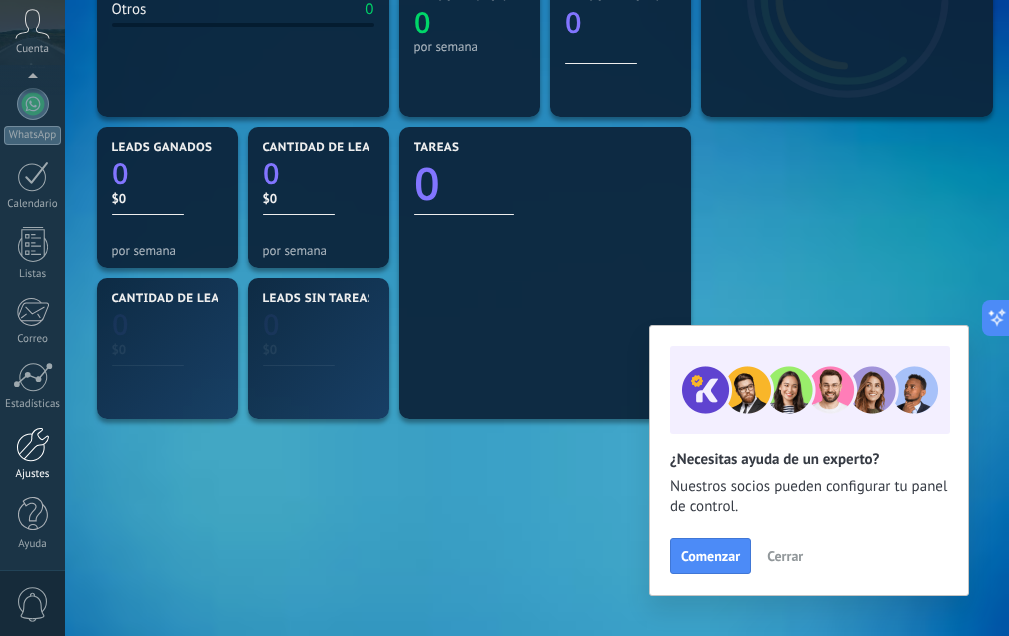 click at bounding box center [33, 444] 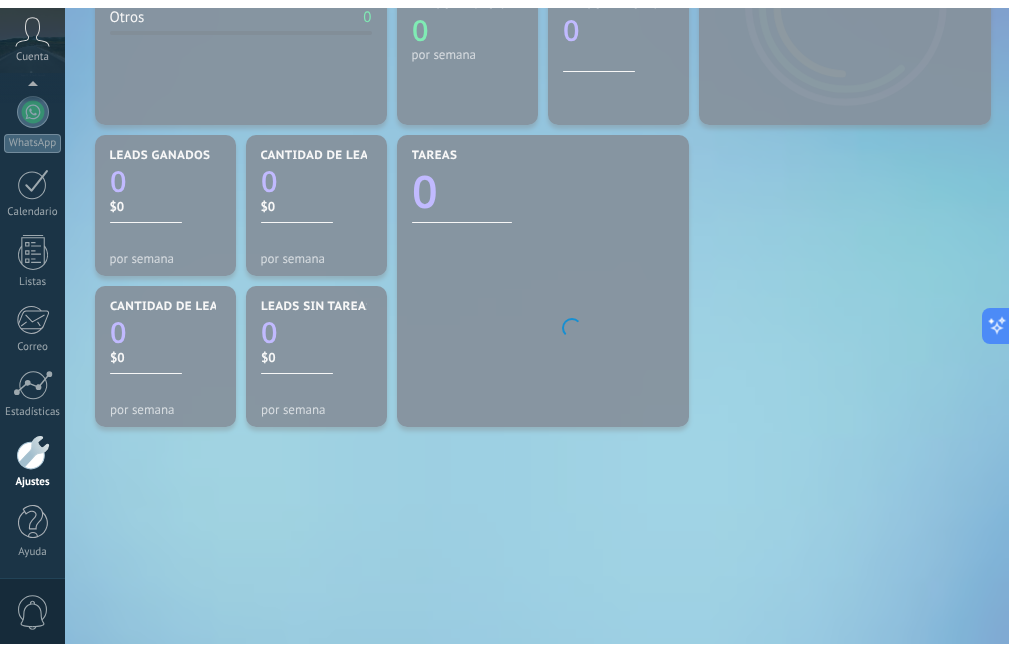 scroll, scrollTop: 419, scrollLeft: 0, axis: vertical 